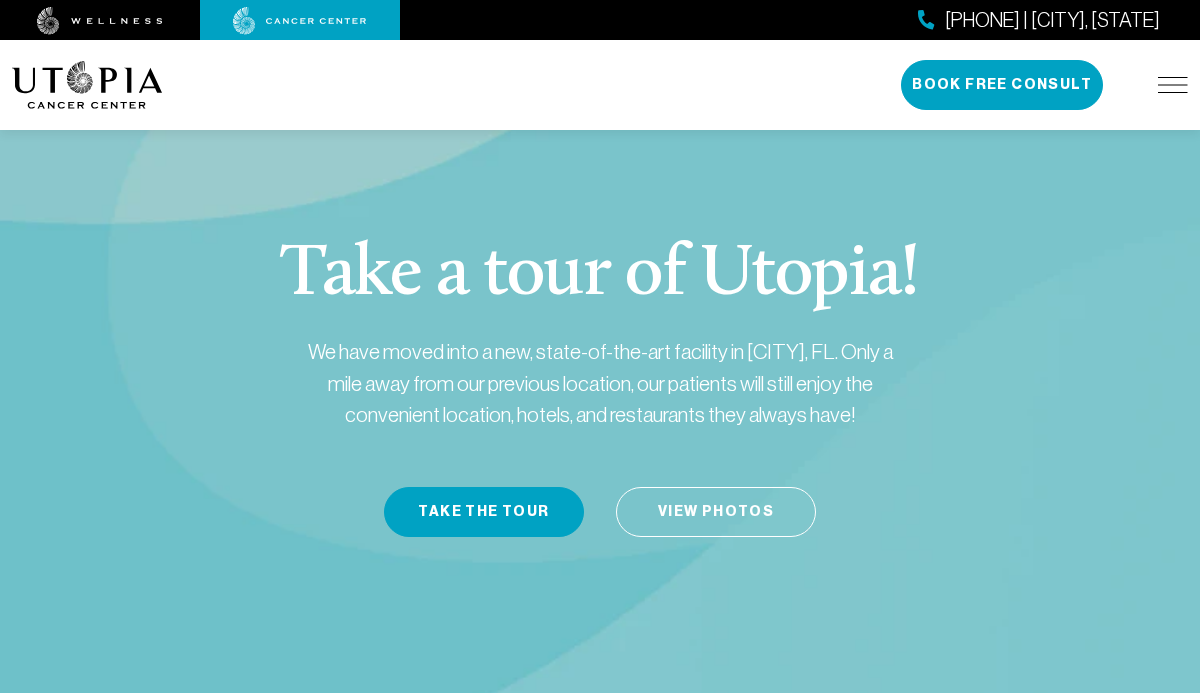 scroll, scrollTop: 46, scrollLeft: 0, axis: vertical 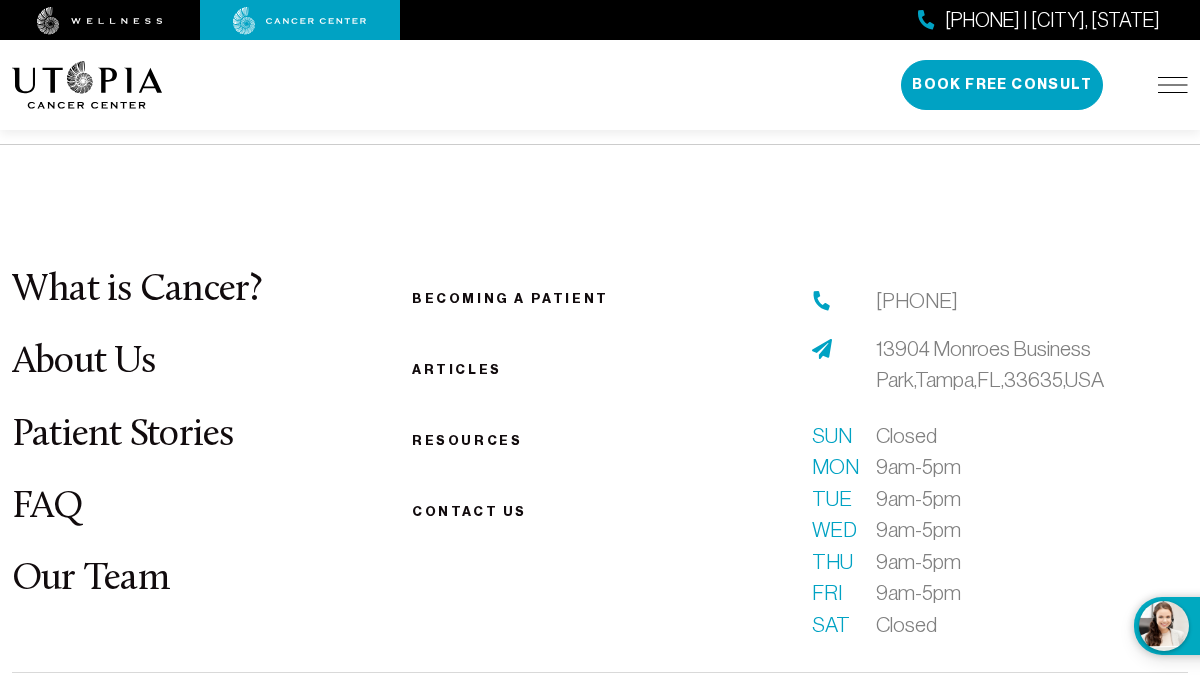 click on "Becoming a patient" at bounding box center [510, 298] 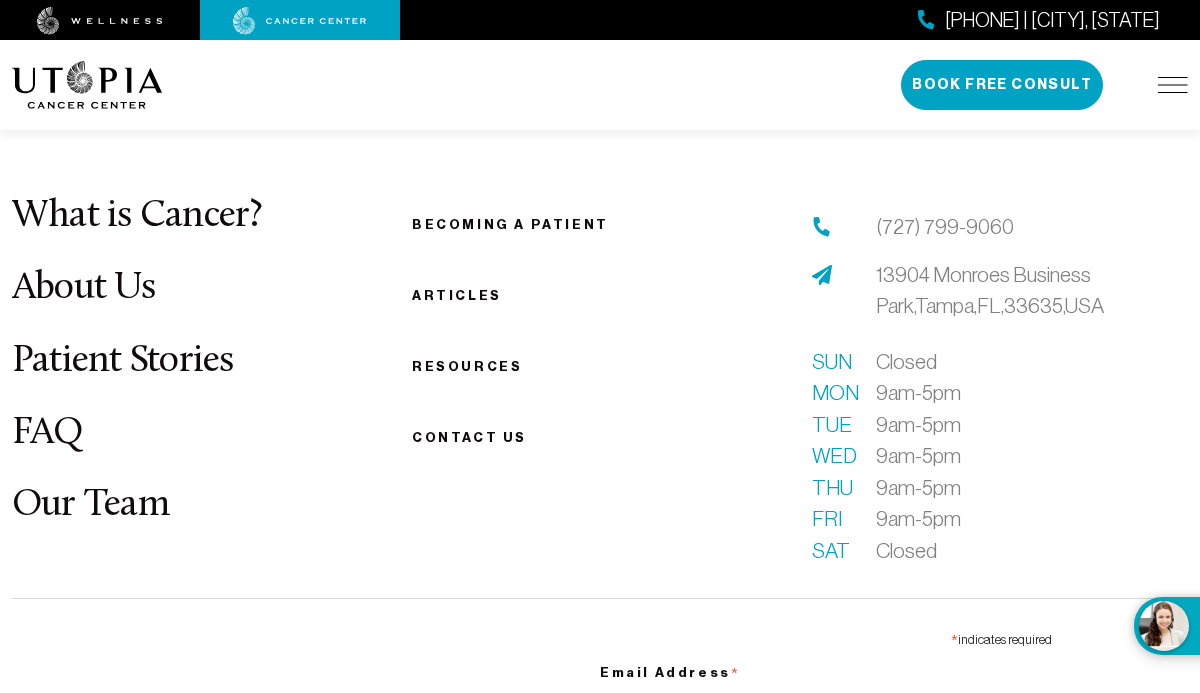scroll, scrollTop: 4700, scrollLeft: 0, axis: vertical 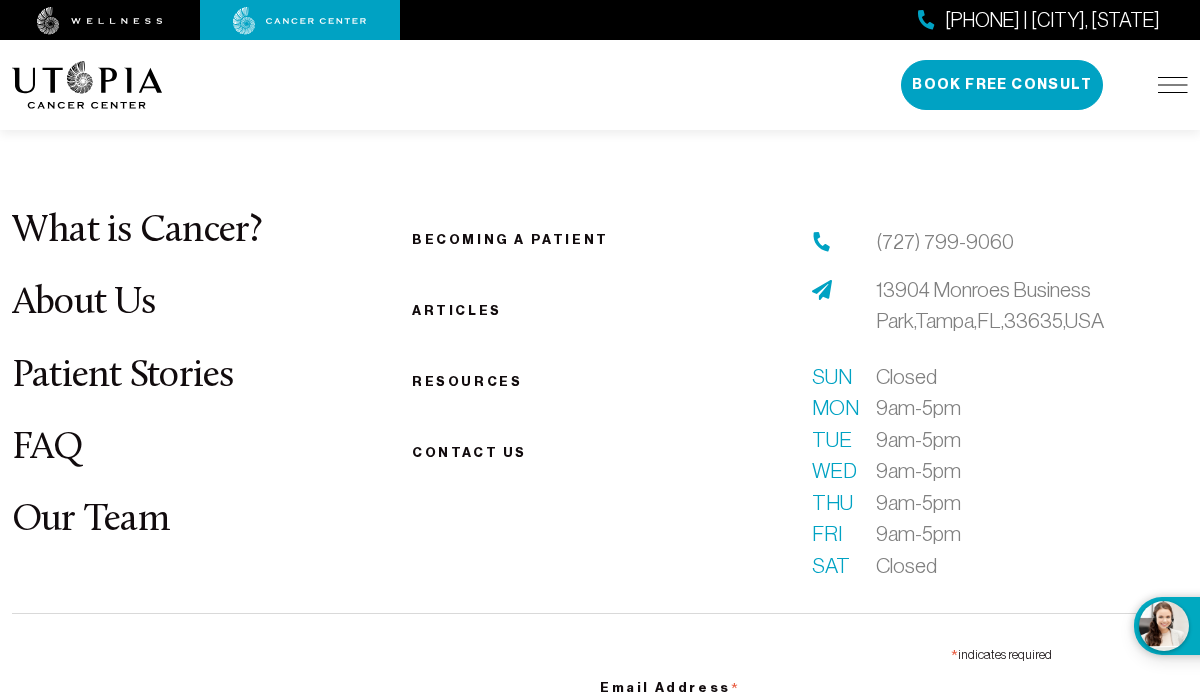 click on "What is Cancer?" at bounding box center [137, 231] 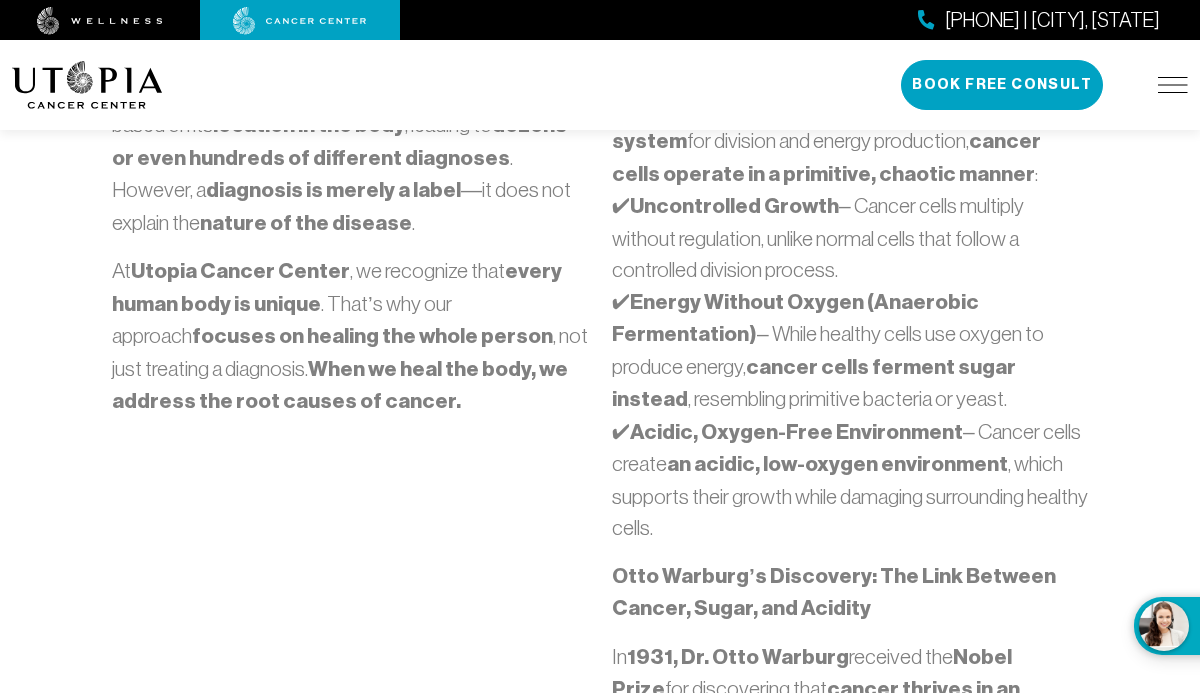 scroll, scrollTop: 875, scrollLeft: 0, axis: vertical 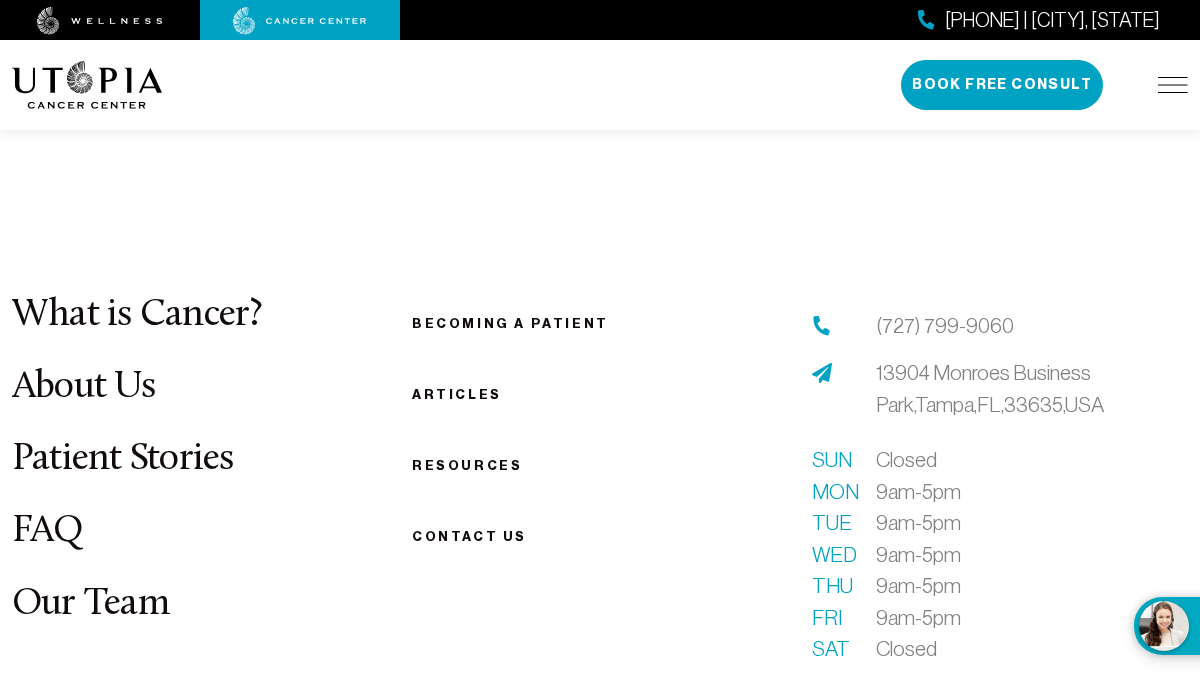 click on "Patient Stories" at bounding box center (123, 459) 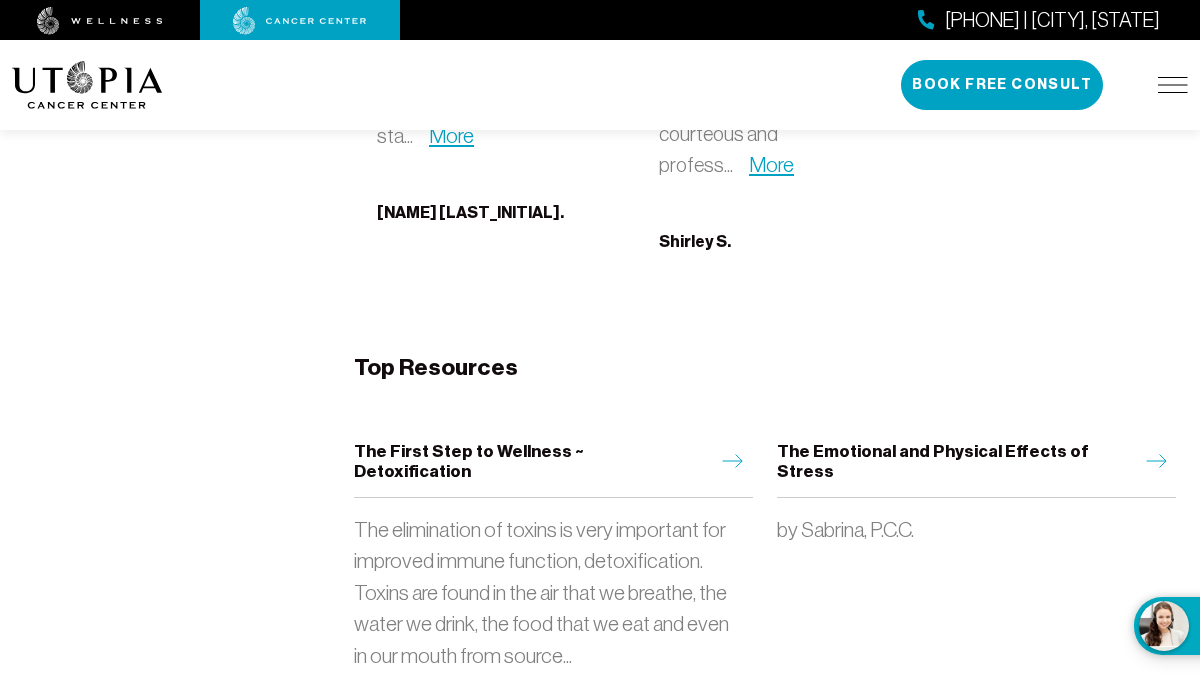 scroll, scrollTop: 11082, scrollLeft: 0, axis: vertical 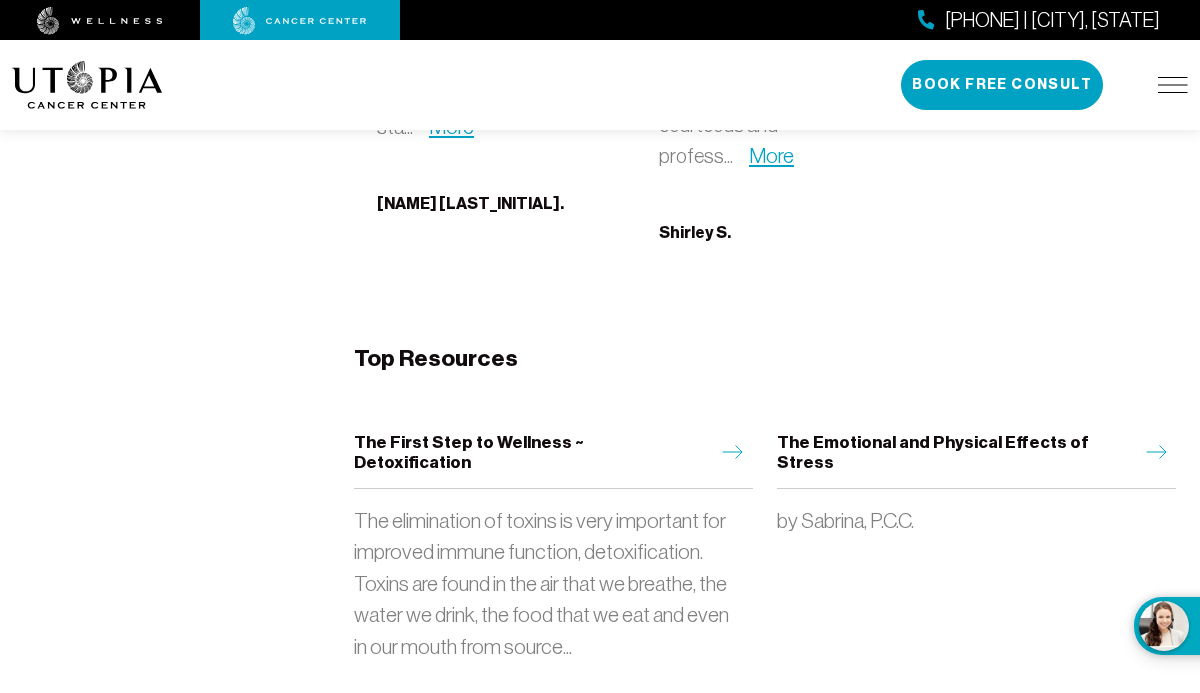 click 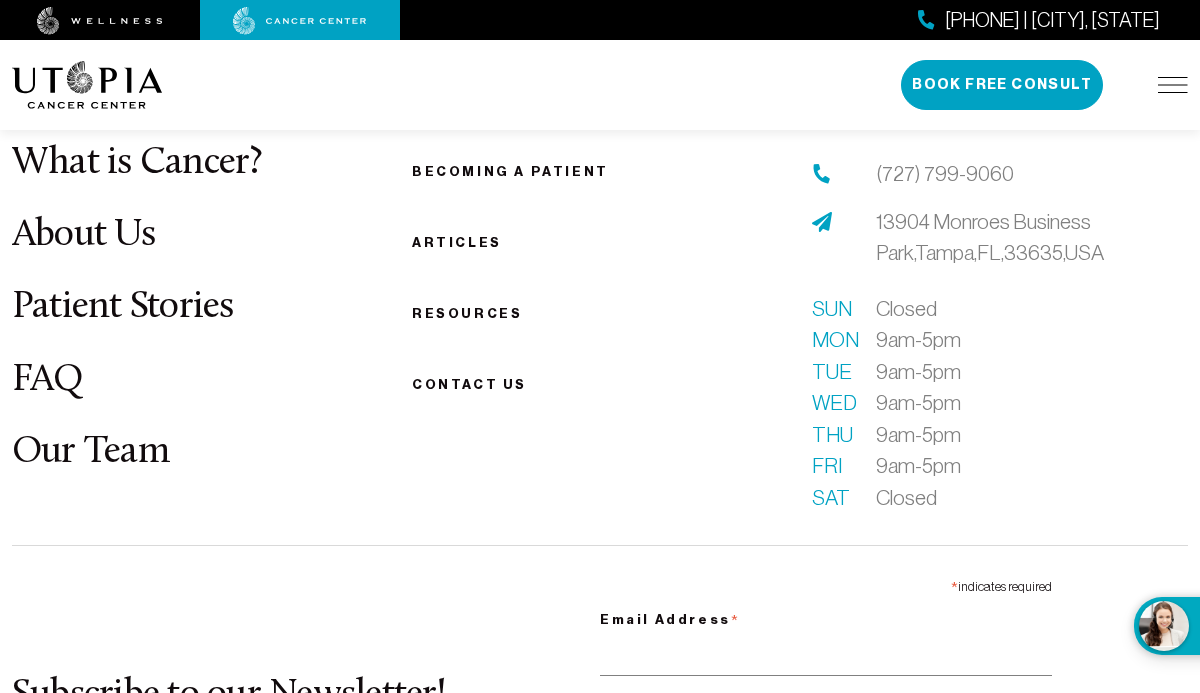scroll, scrollTop: 3389, scrollLeft: 0, axis: vertical 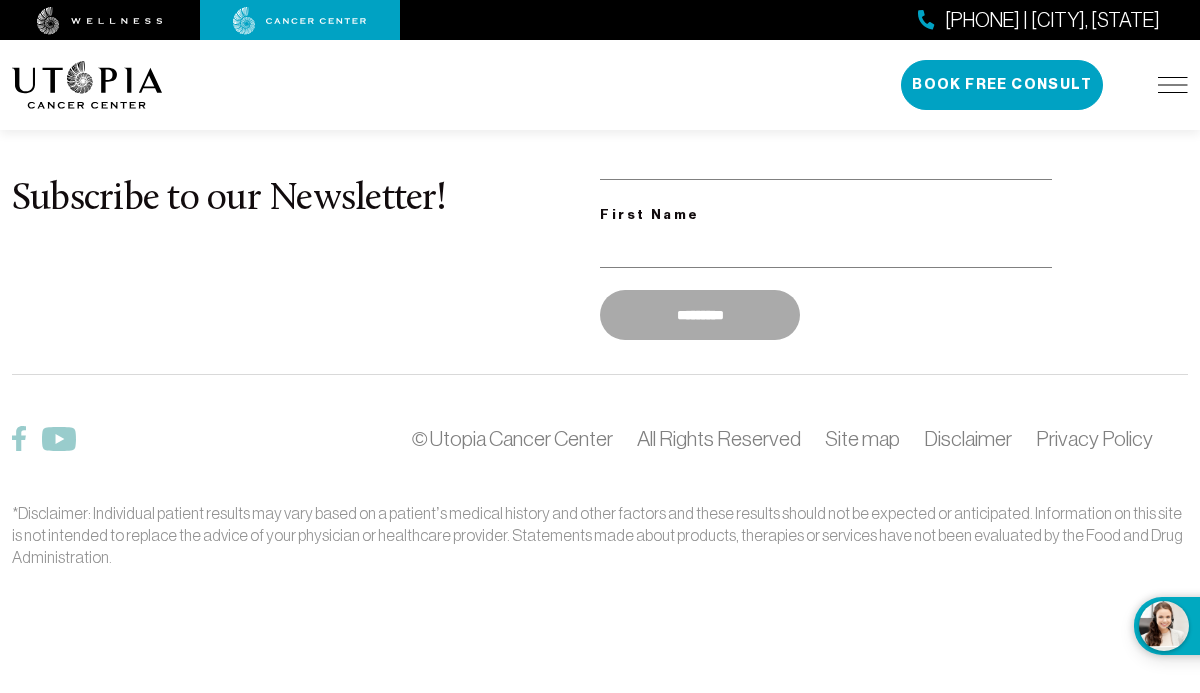 click on "First Name" at bounding box center (826, 215) 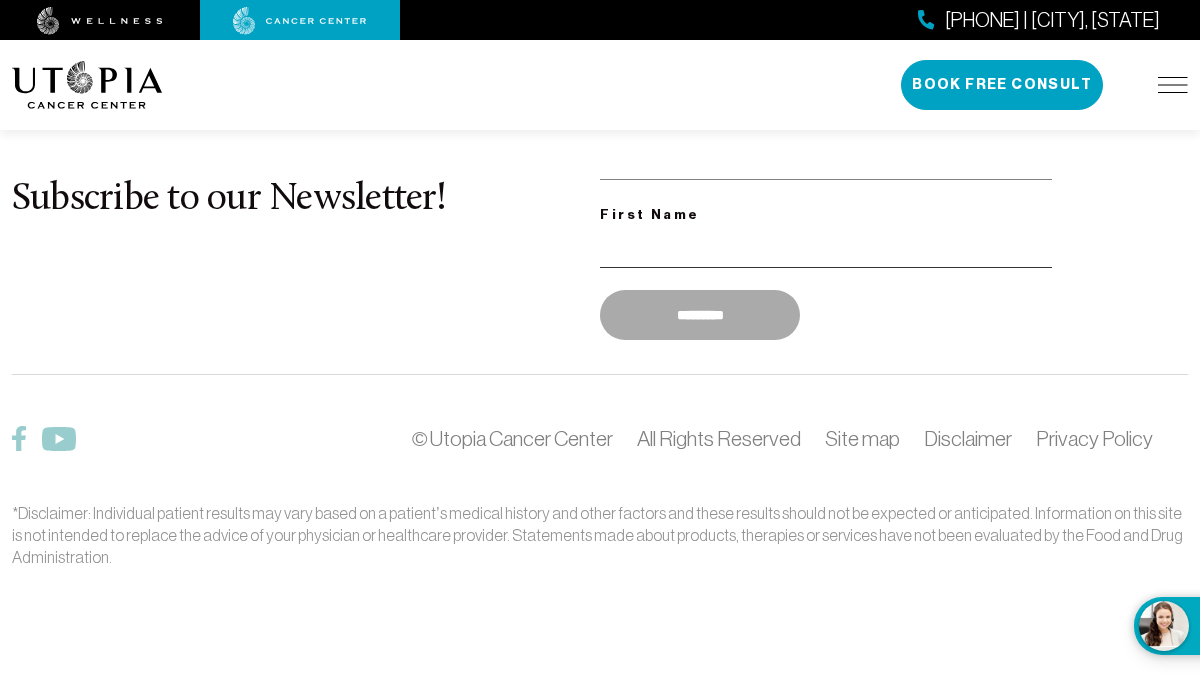 click on "First Name" at bounding box center (826, 247) 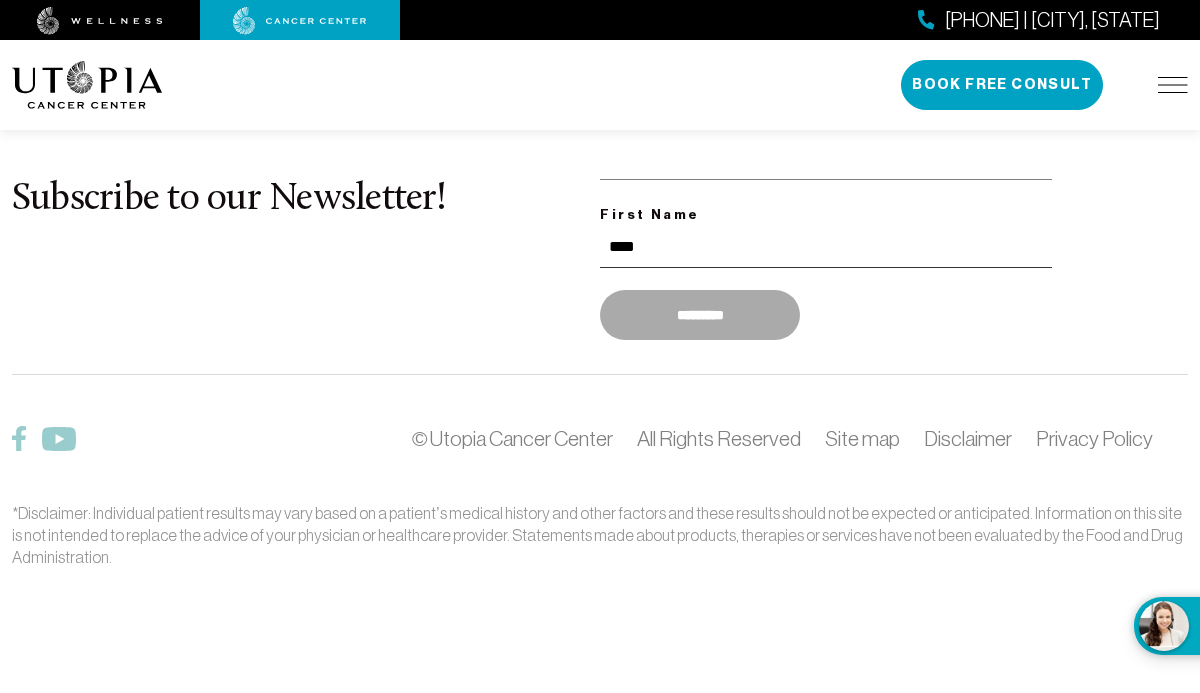 type on "****" 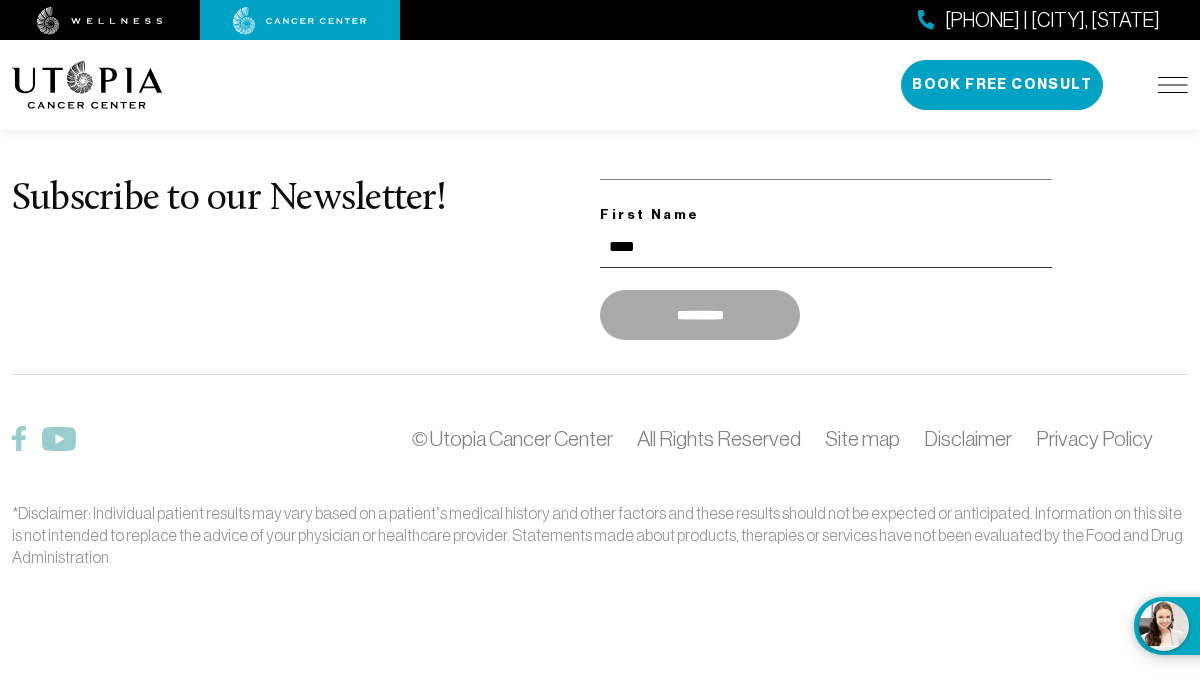 click on "*********" at bounding box center [700, 315] 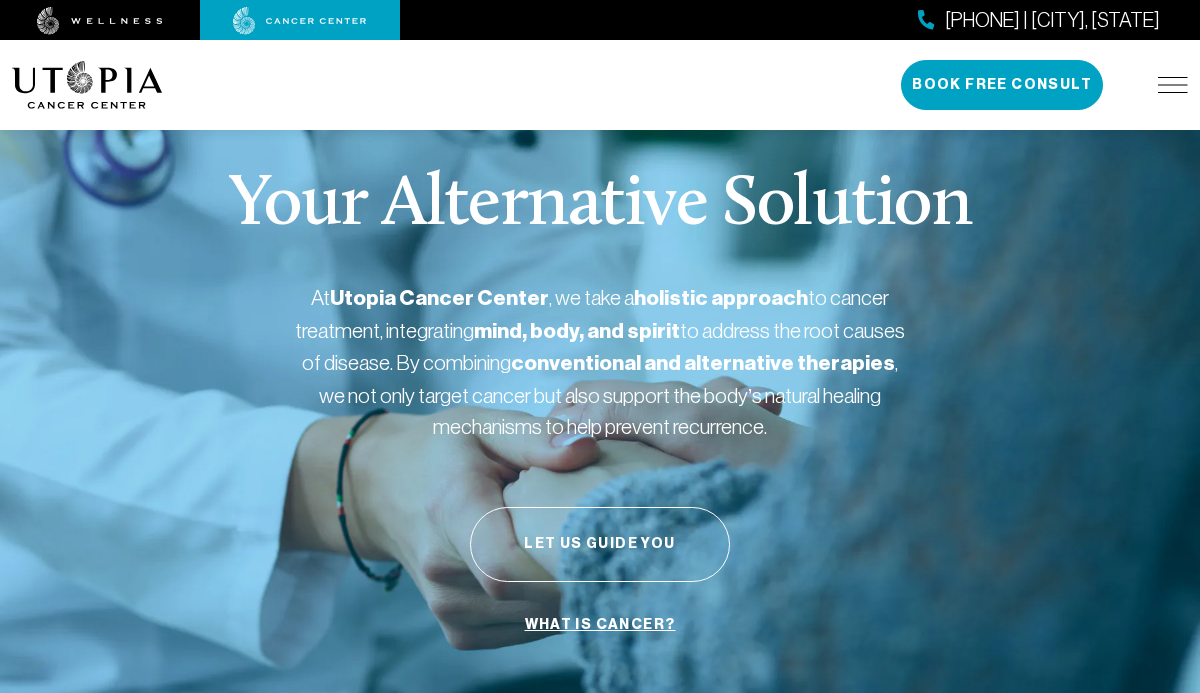 scroll, scrollTop: 0, scrollLeft: 0, axis: both 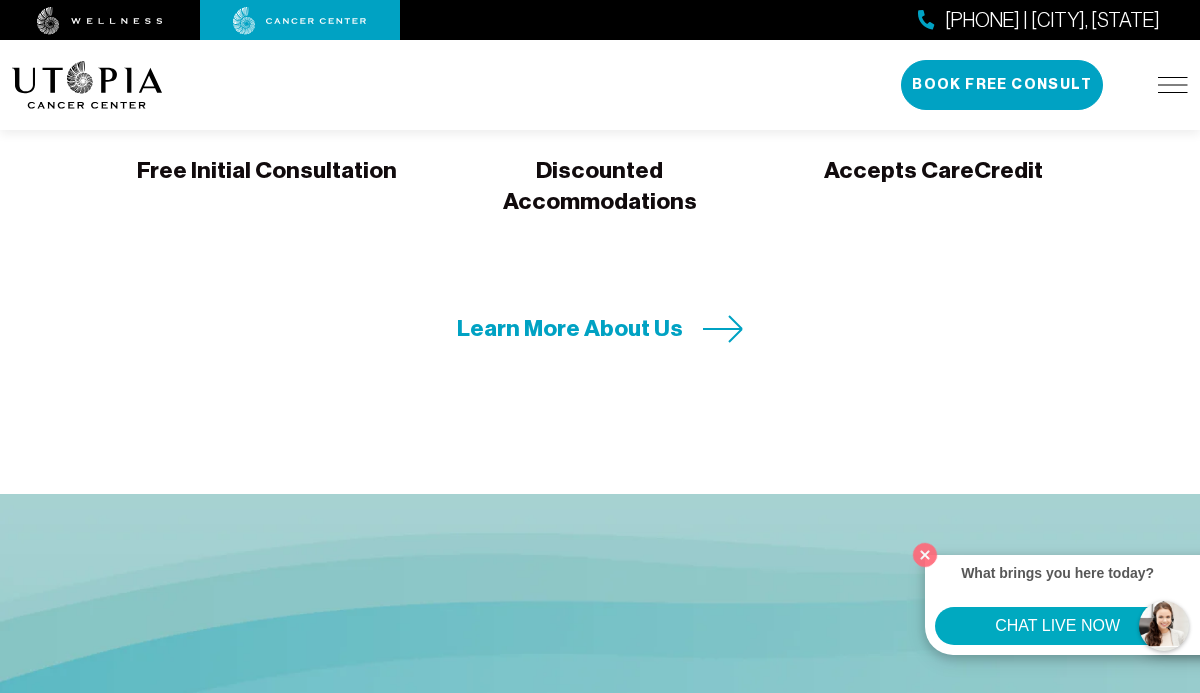 click on "Learn More About Us" at bounding box center (570, 328) 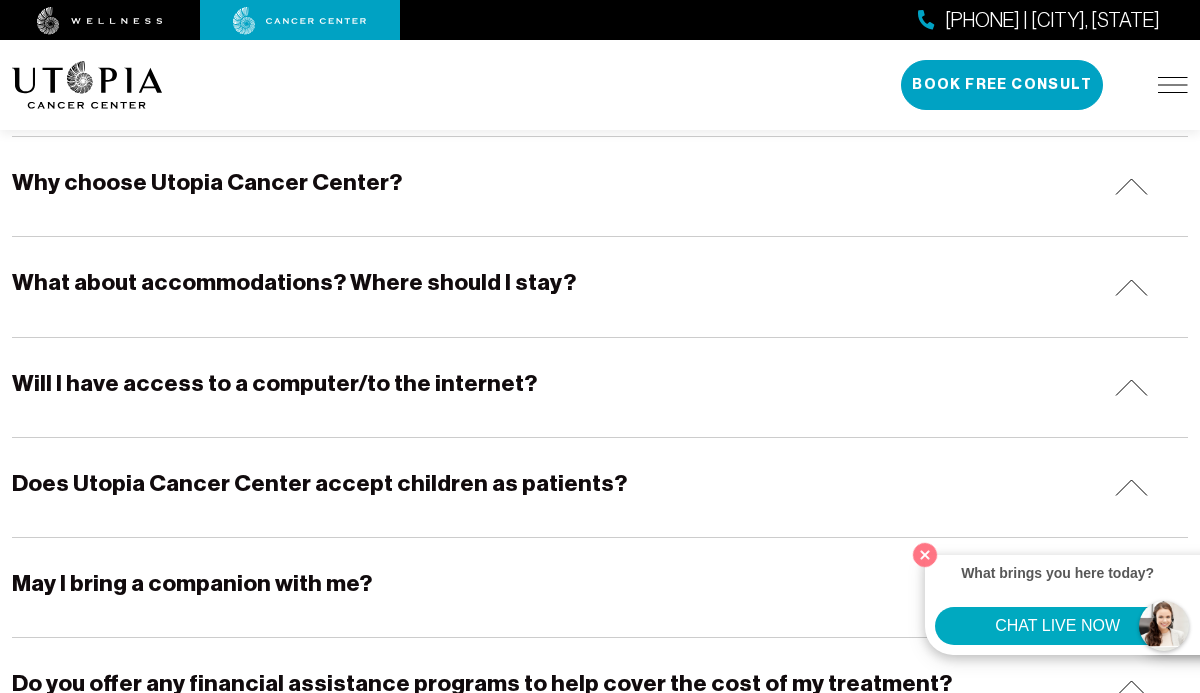 scroll, scrollTop: 601, scrollLeft: 0, axis: vertical 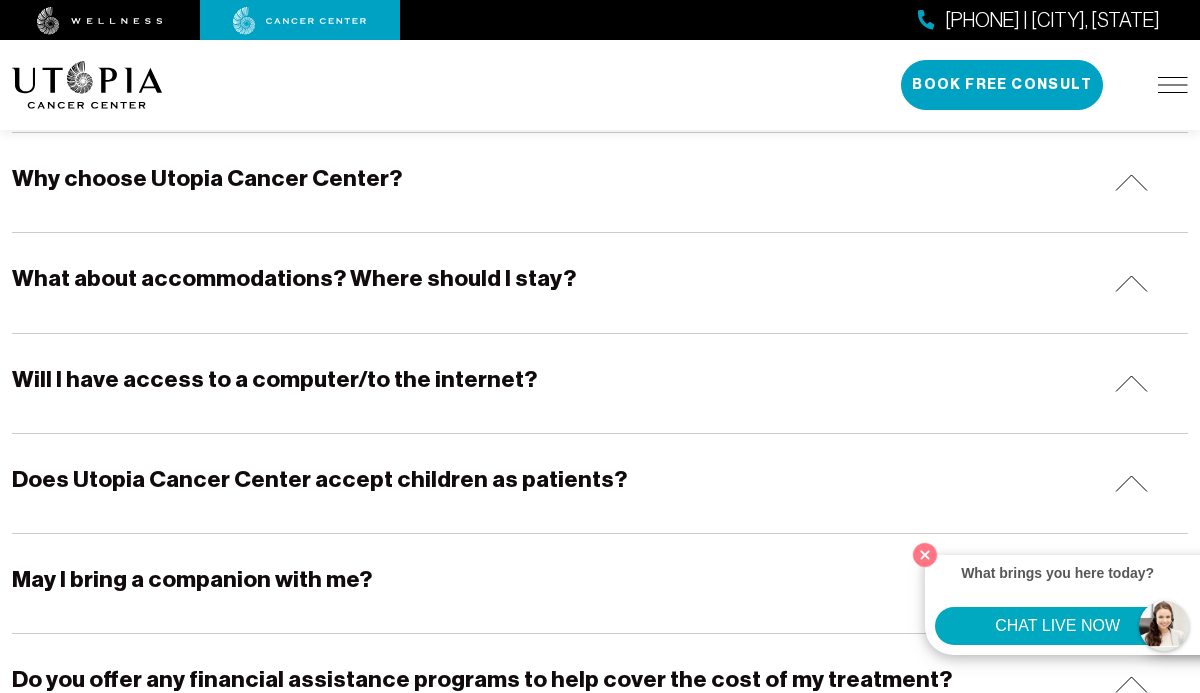click on "What about accommodations? Where should I stay?" at bounding box center [294, 278] 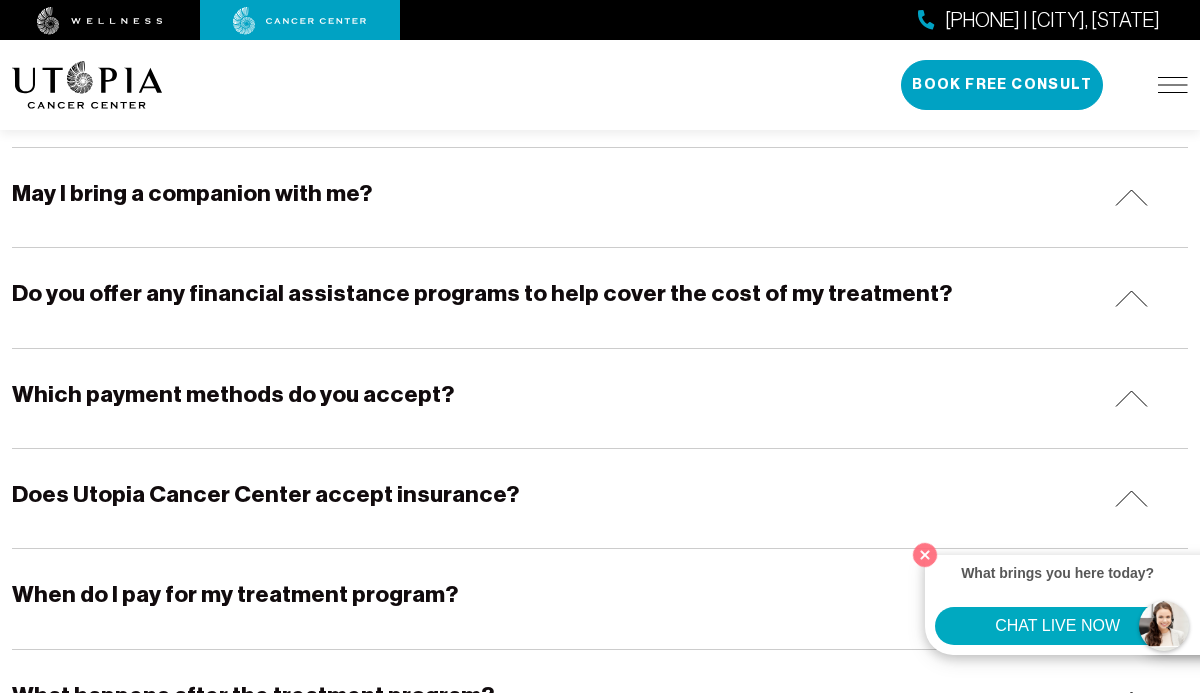 scroll, scrollTop: 2594, scrollLeft: 0, axis: vertical 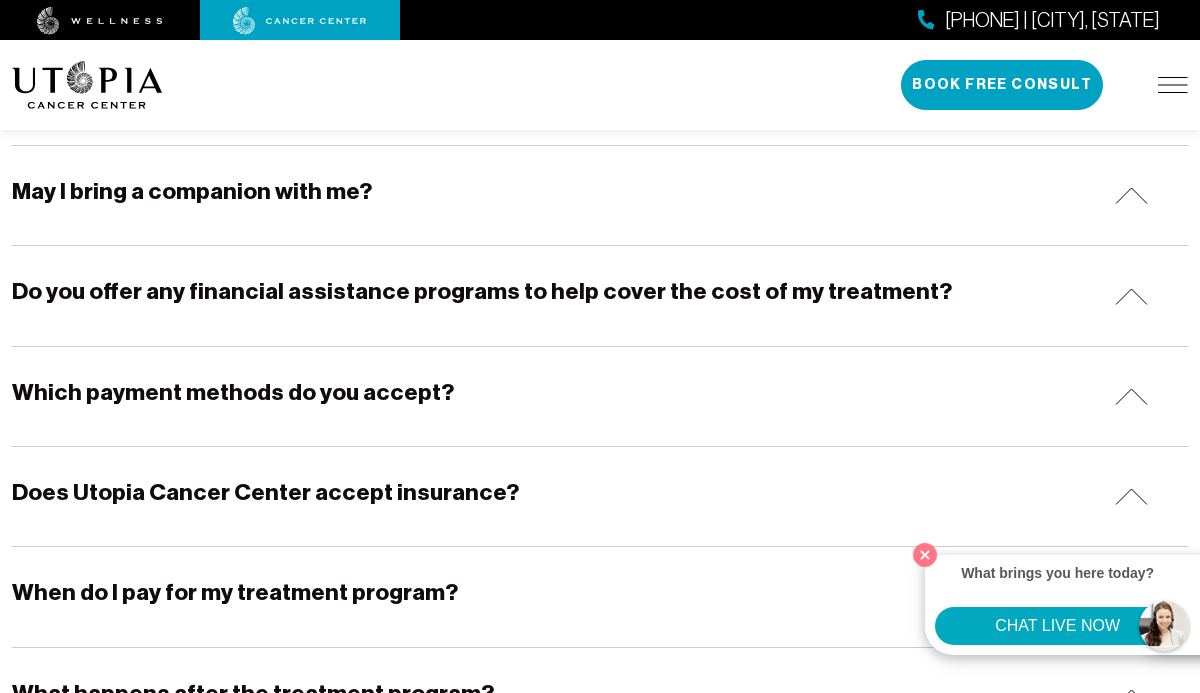 click on "Do you offer any financial assistance programs to help cover the cost of my treatment?" at bounding box center (482, 291) 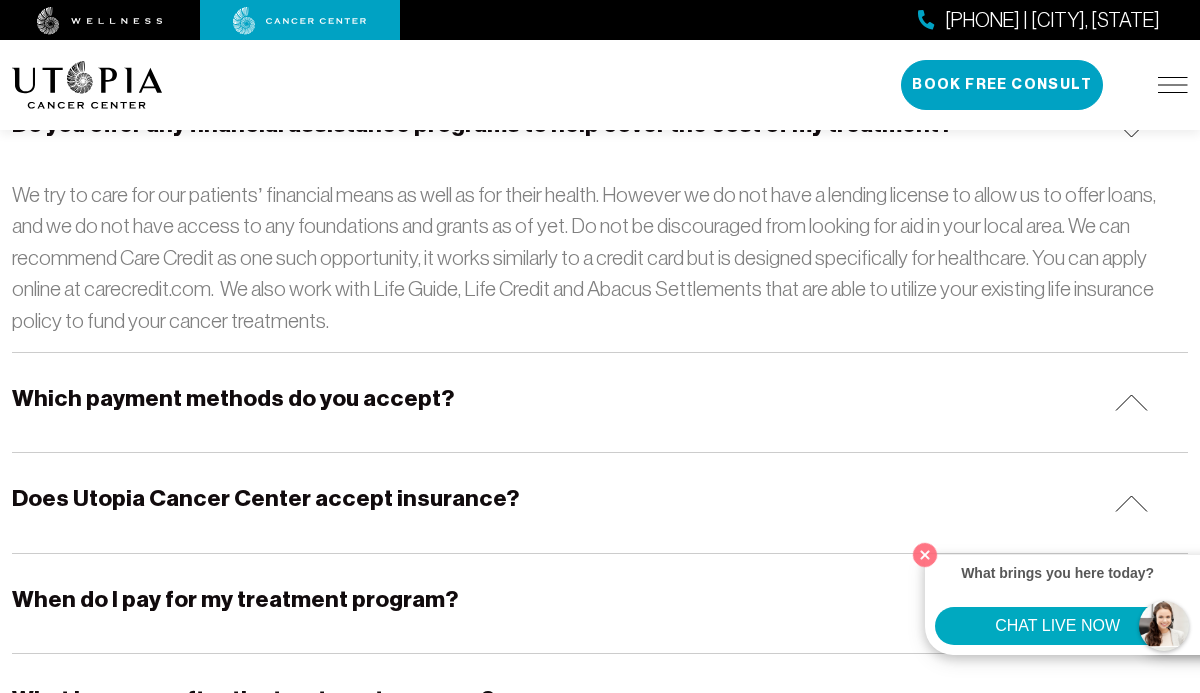 scroll, scrollTop: 2774, scrollLeft: 0, axis: vertical 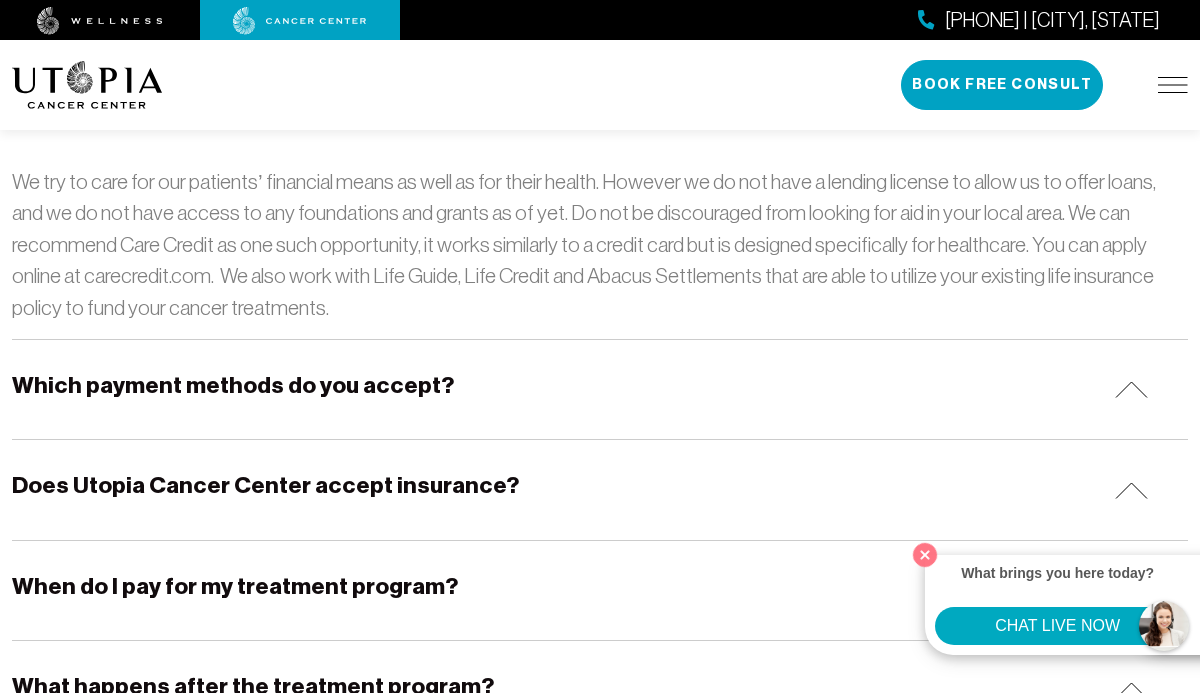 click on "Which payment methods do you accept?" at bounding box center [233, 385] 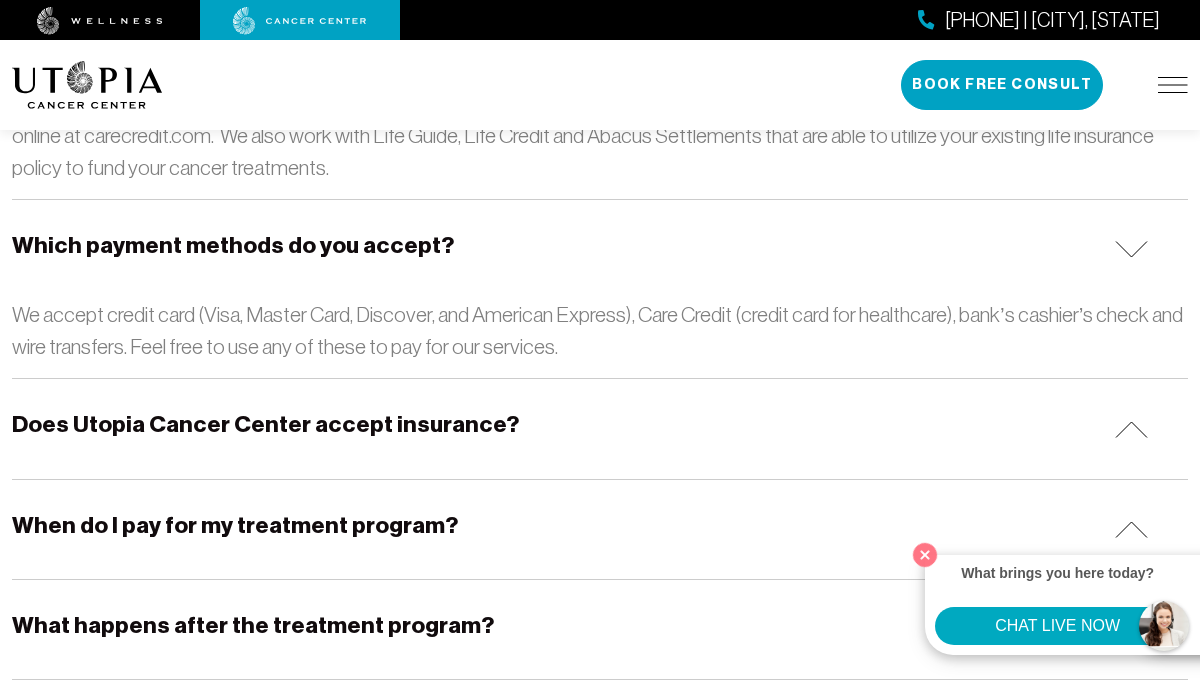 scroll, scrollTop: 2917, scrollLeft: 0, axis: vertical 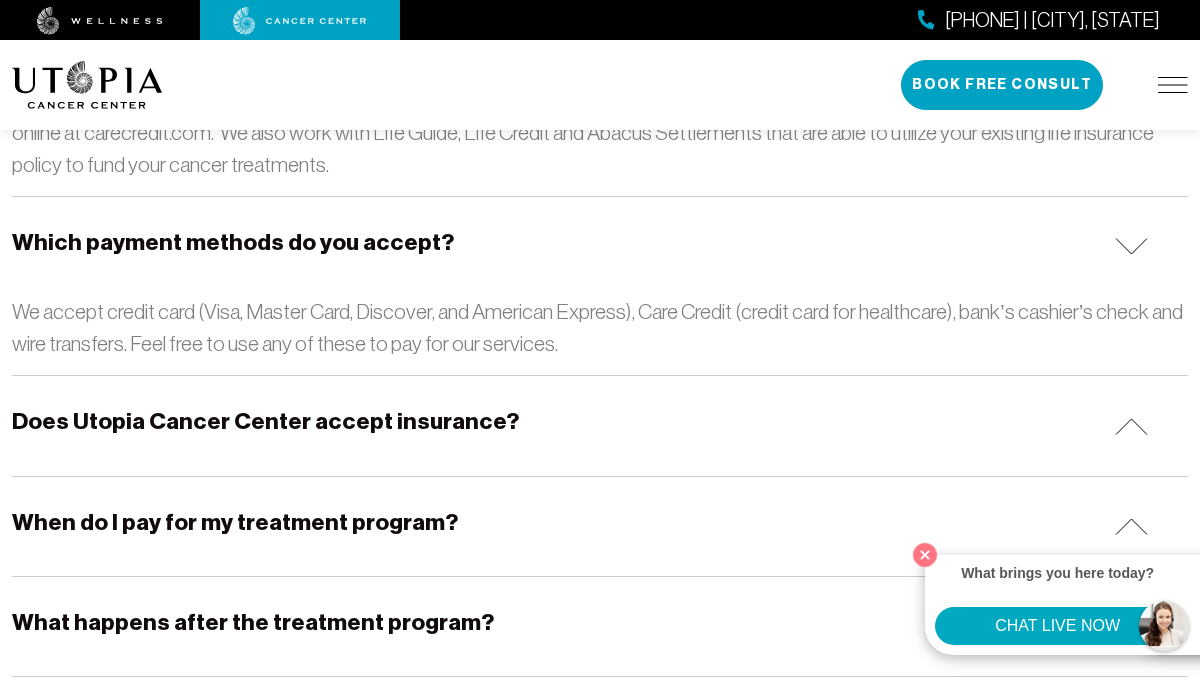 click on "Does Utopia Cancer Center accept insurance?" at bounding box center (265, 421) 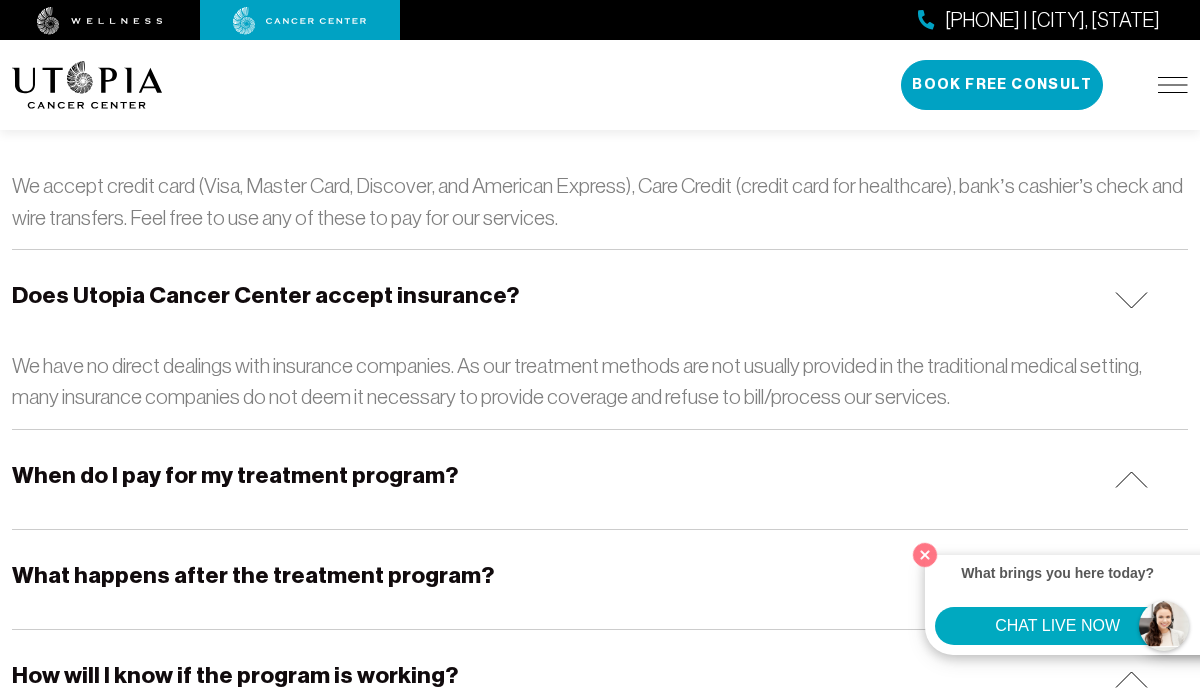 scroll, scrollTop: 3044, scrollLeft: 0, axis: vertical 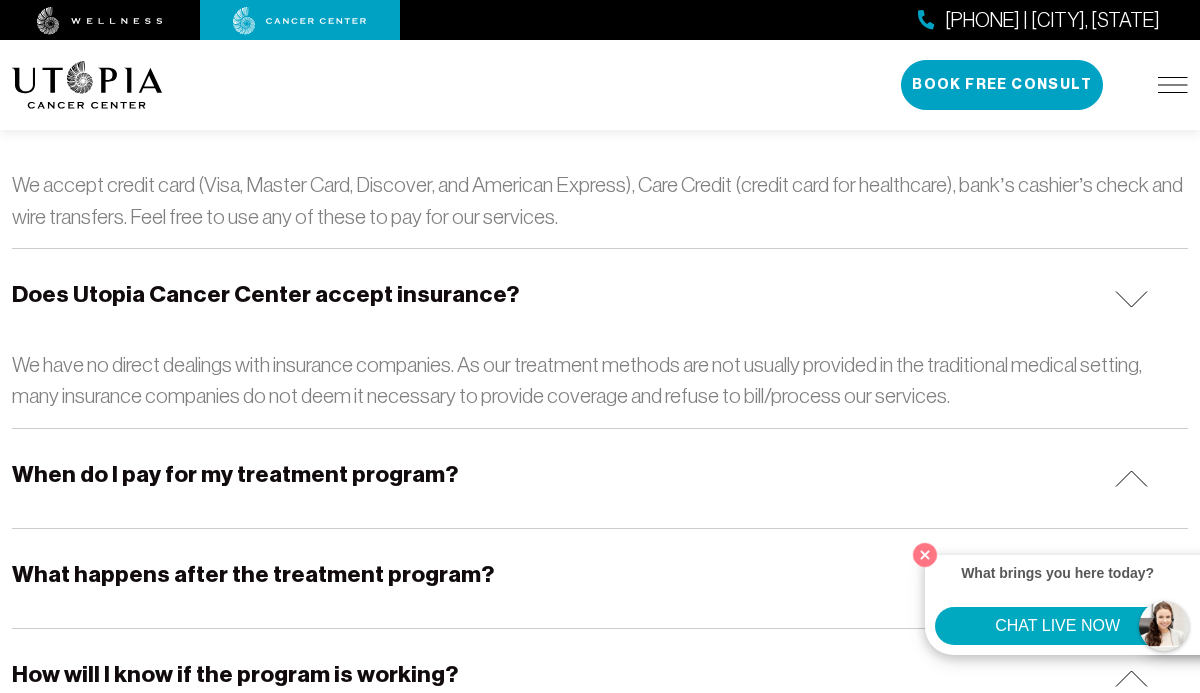click on "When do I pay for my treatment program?" at bounding box center [235, 474] 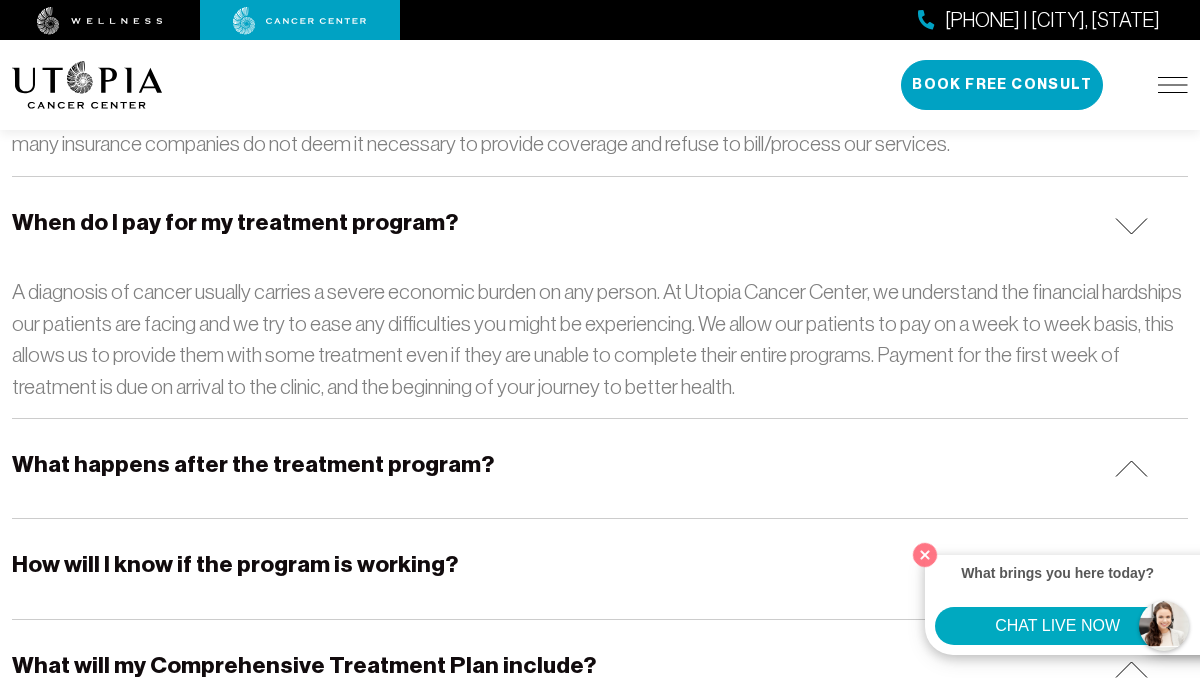 scroll, scrollTop: 3301, scrollLeft: 0, axis: vertical 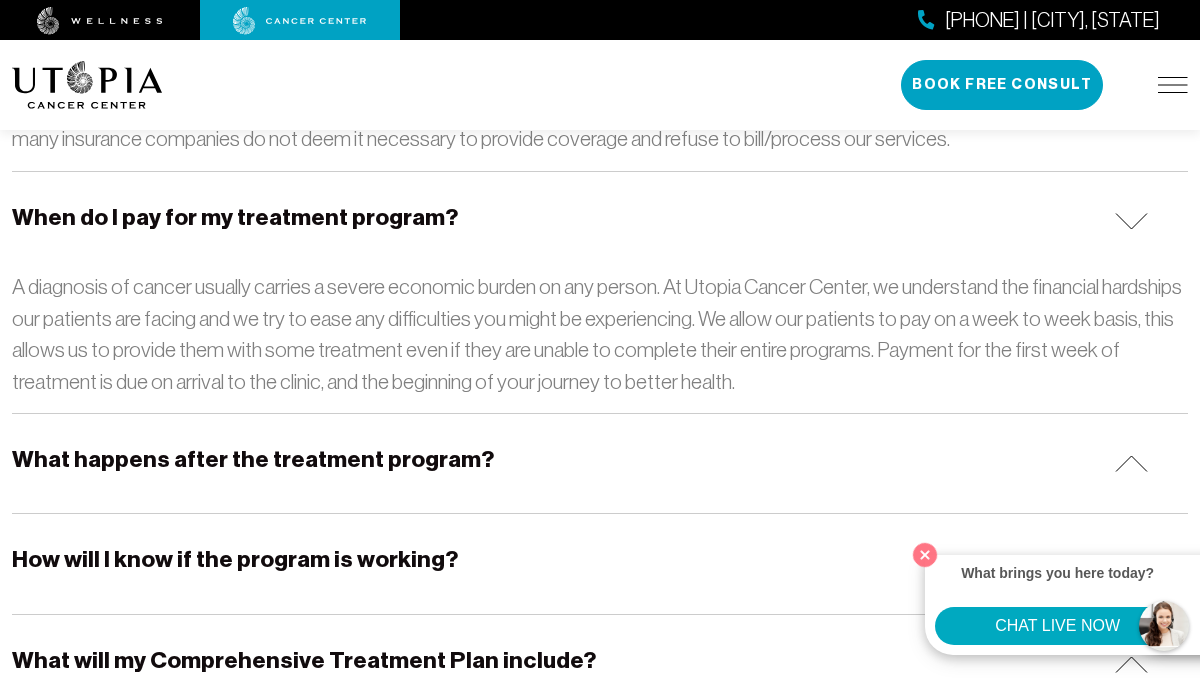 click on "What happens after the treatment program?" at bounding box center (253, 459) 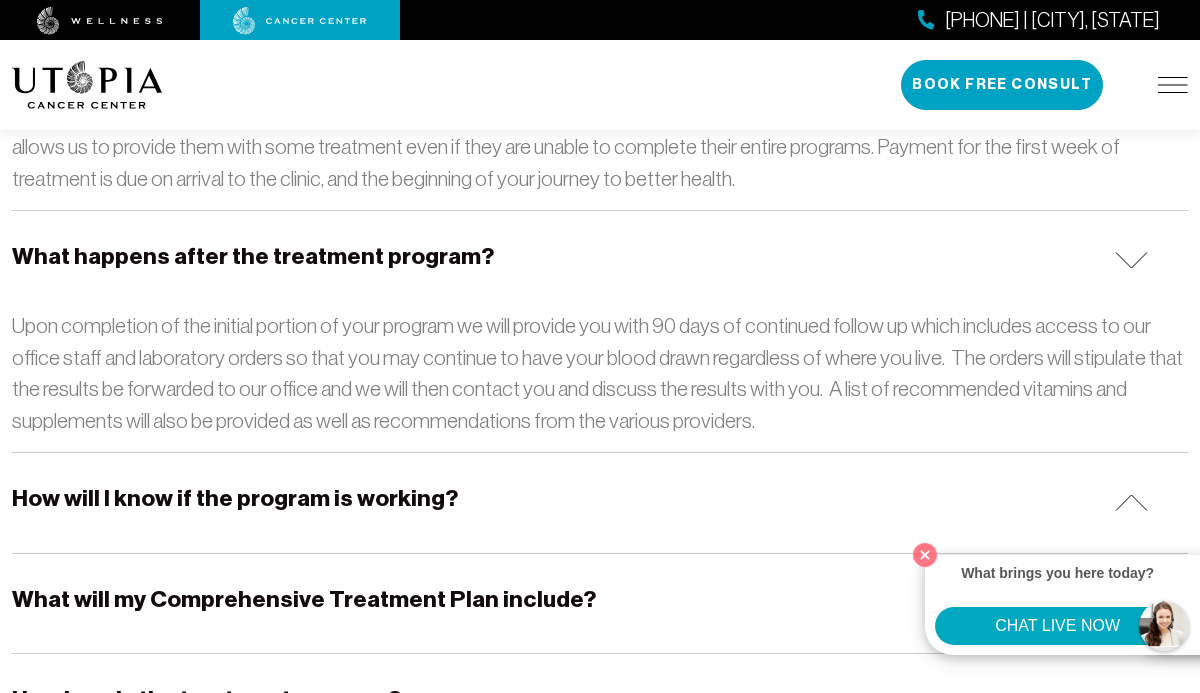 scroll, scrollTop: 3513, scrollLeft: 0, axis: vertical 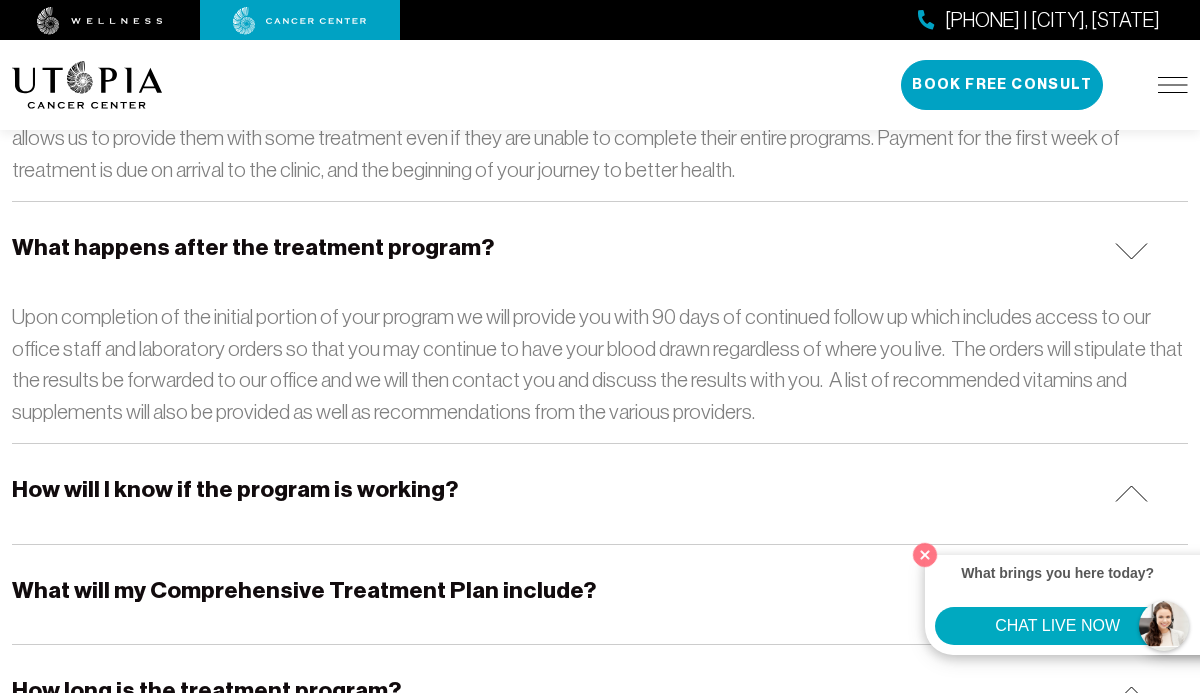 click on "How will I know if the program is working?" at bounding box center [235, 489] 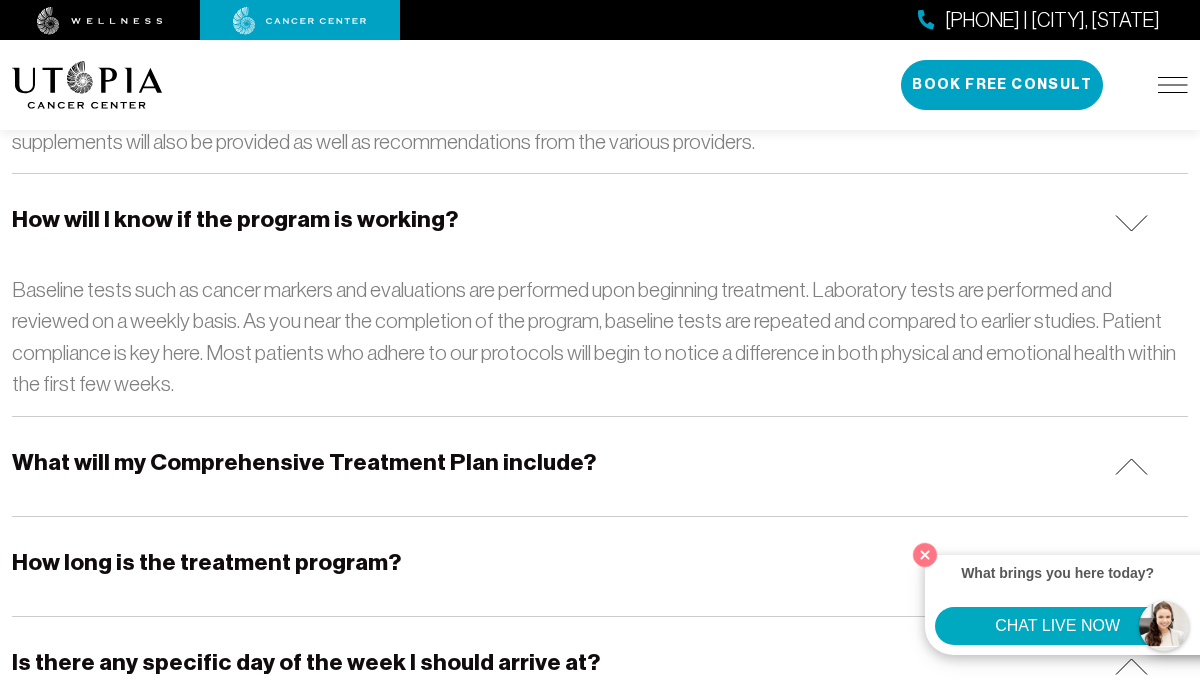 scroll, scrollTop: 3785, scrollLeft: 0, axis: vertical 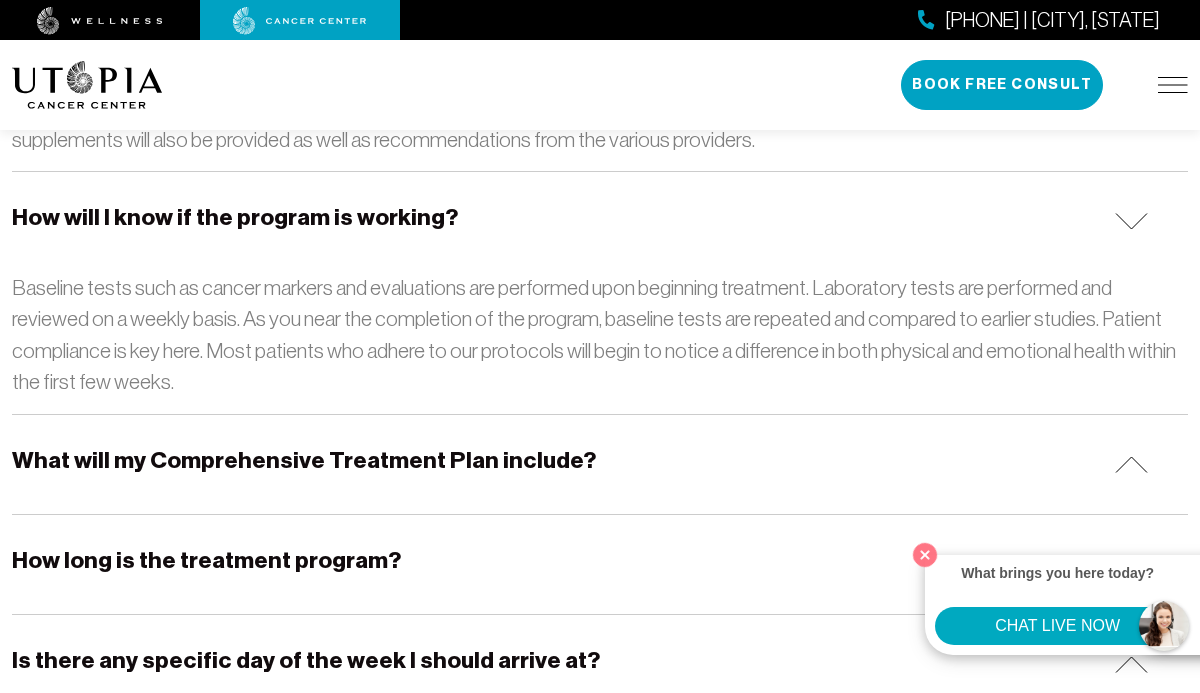 click on "What will my Comprehensive Treatment Plan include?" at bounding box center [304, 460] 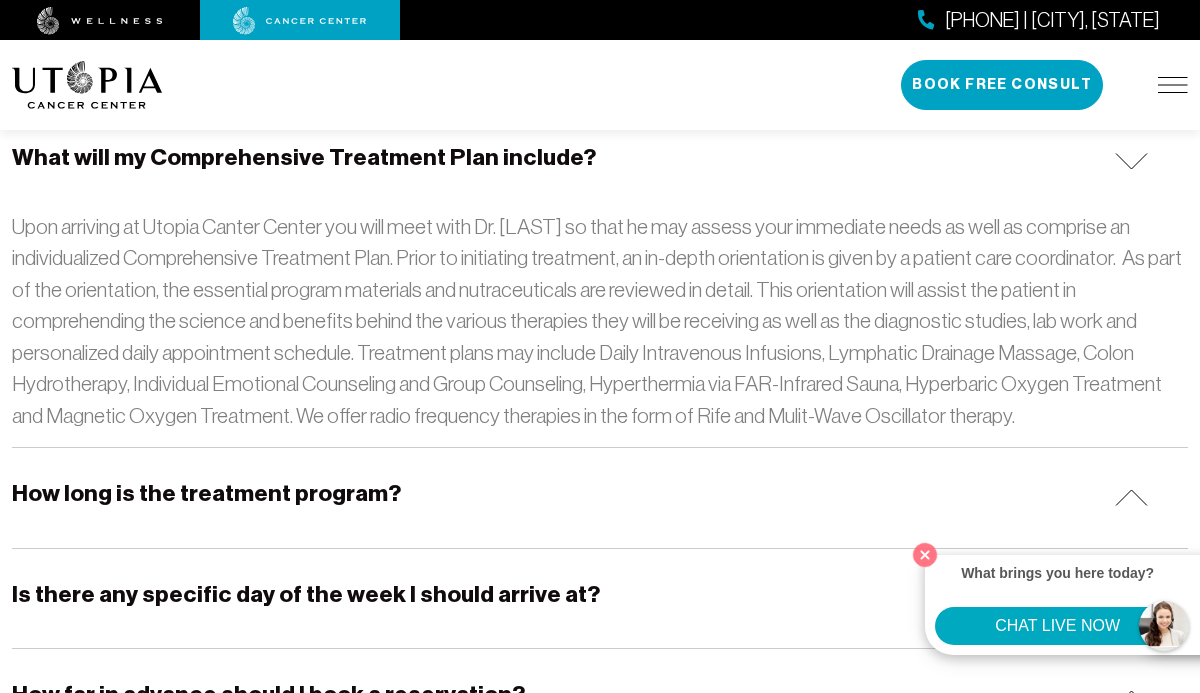 scroll, scrollTop: 4092, scrollLeft: 0, axis: vertical 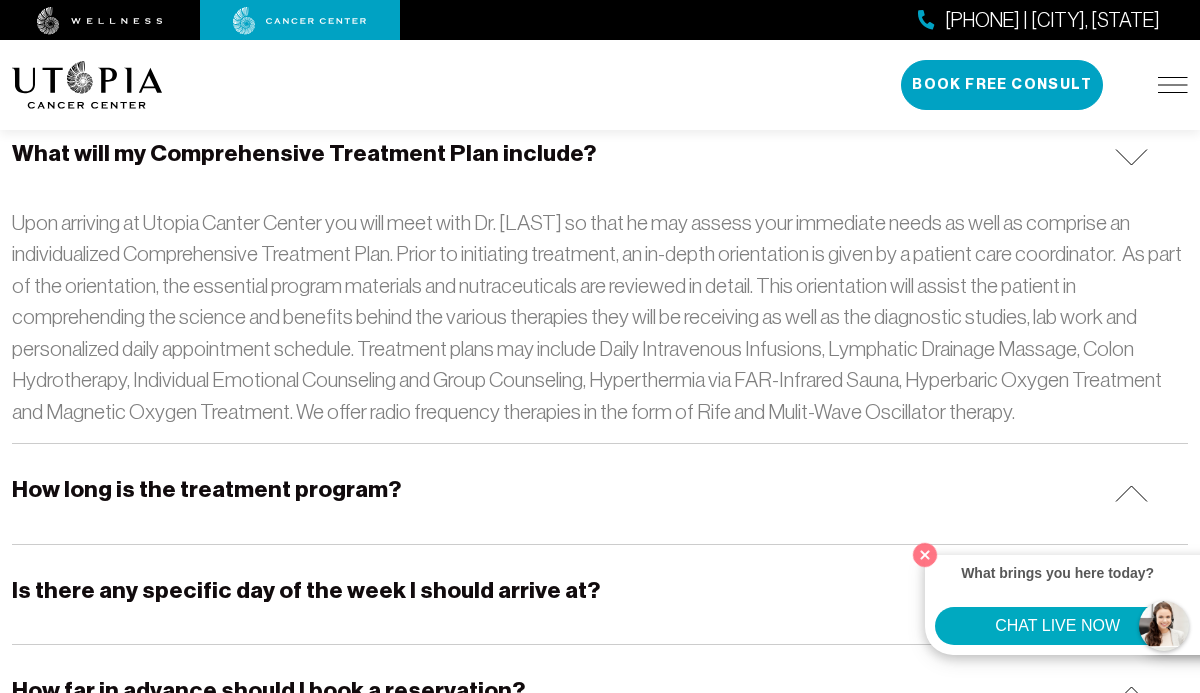 click on "How long is the treatment program?" at bounding box center [600, 493] 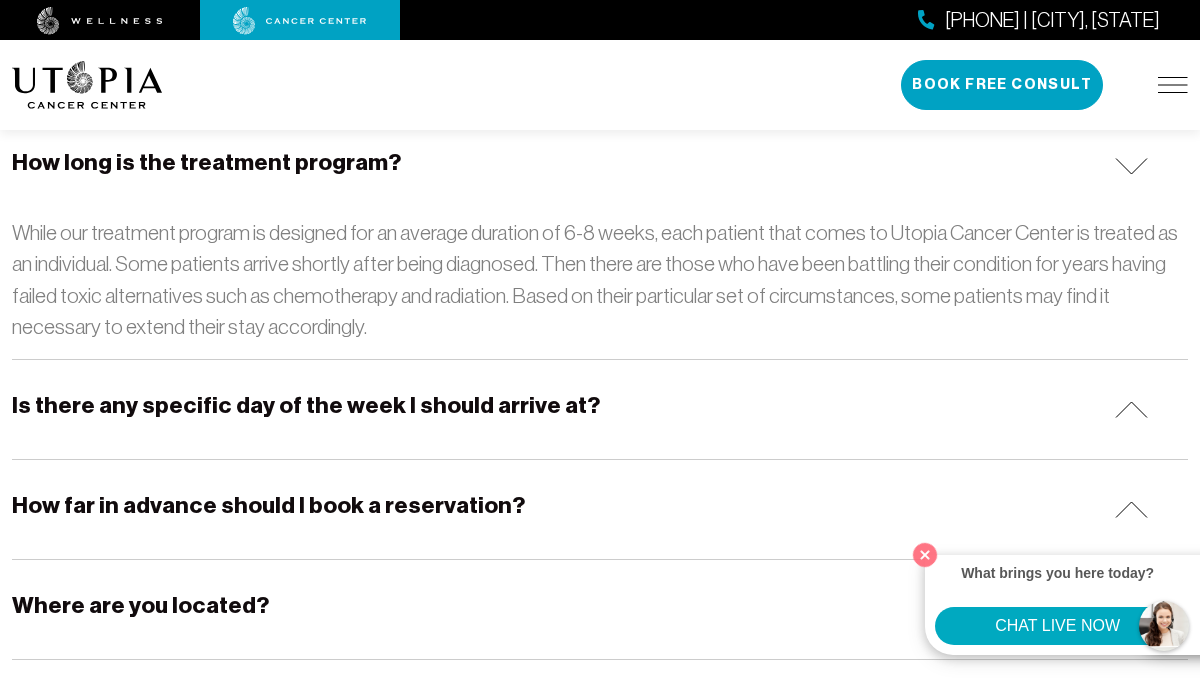 scroll, scrollTop: 4421, scrollLeft: 0, axis: vertical 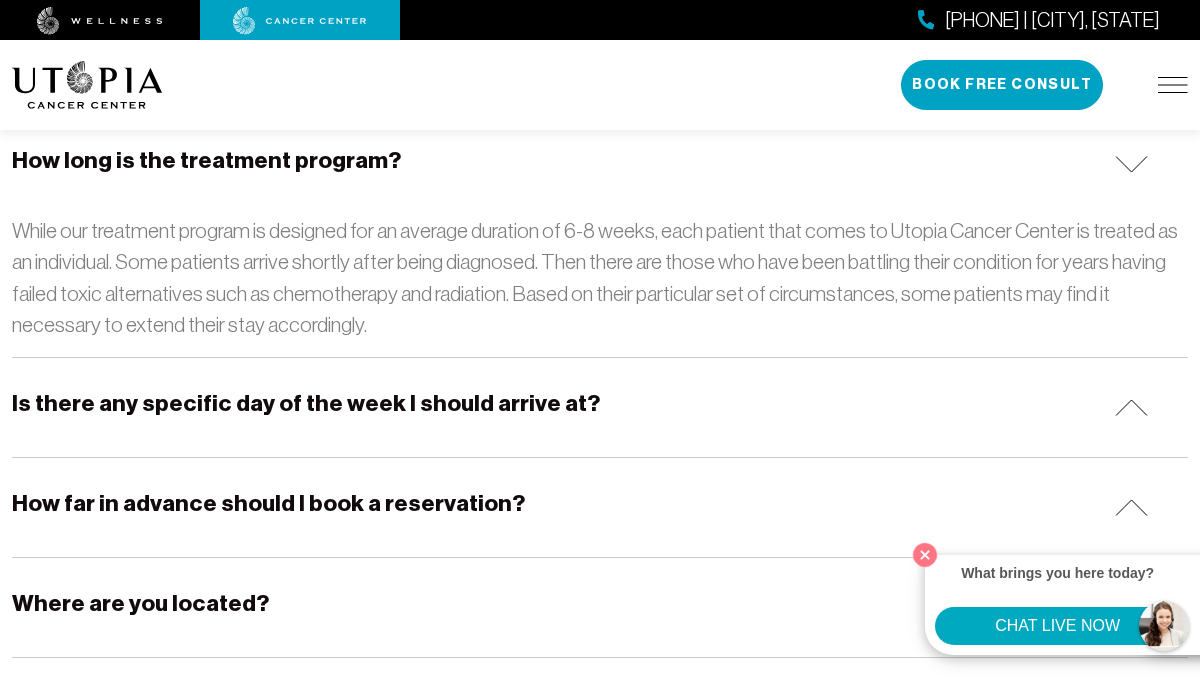 click on "How far in advance should I book a reservation?" at bounding box center (268, 503) 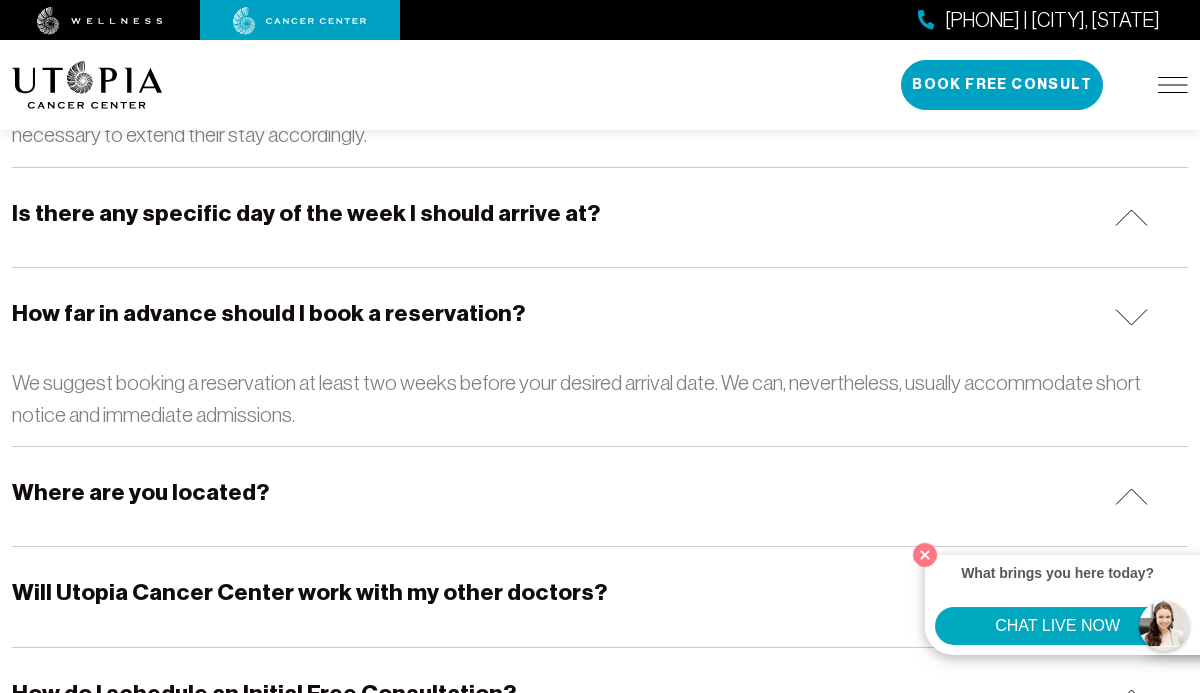 scroll, scrollTop: 4613, scrollLeft: 0, axis: vertical 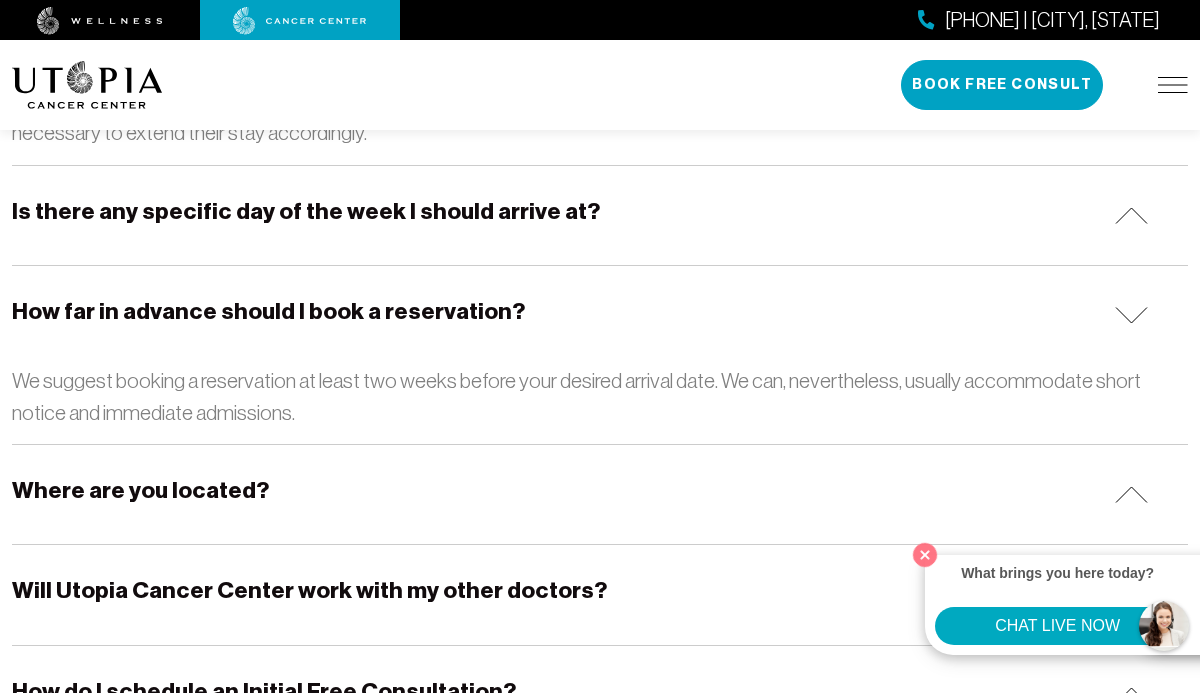 click on "Where are you located?" at bounding box center [600, 494] 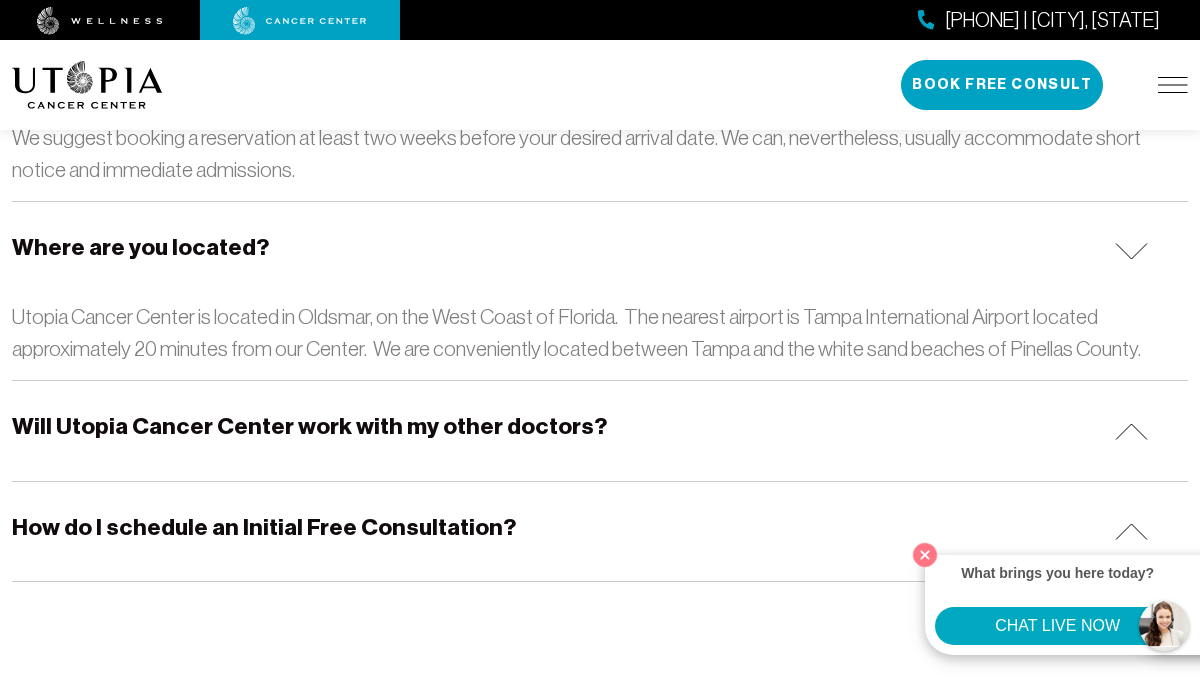 scroll, scrollTop: 4858, scrollLeft: 0, axis: vertical 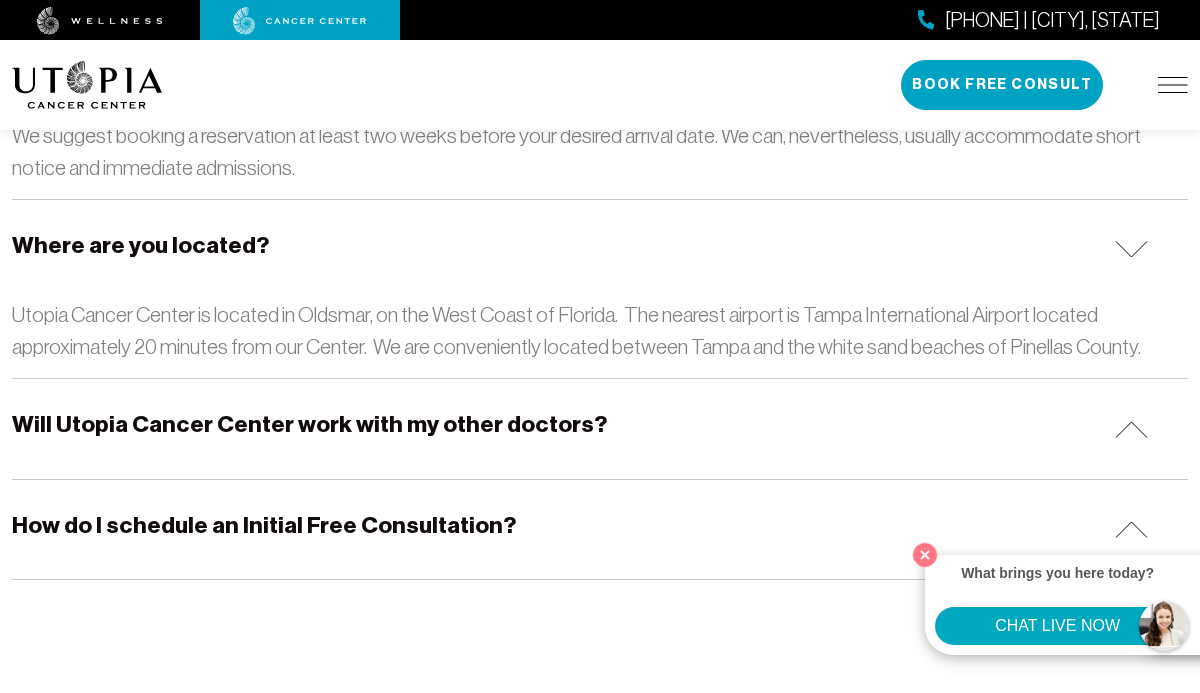 click on "Will Utopia Cancer Center work with my other doctors?" at bounding box center [309, 424] 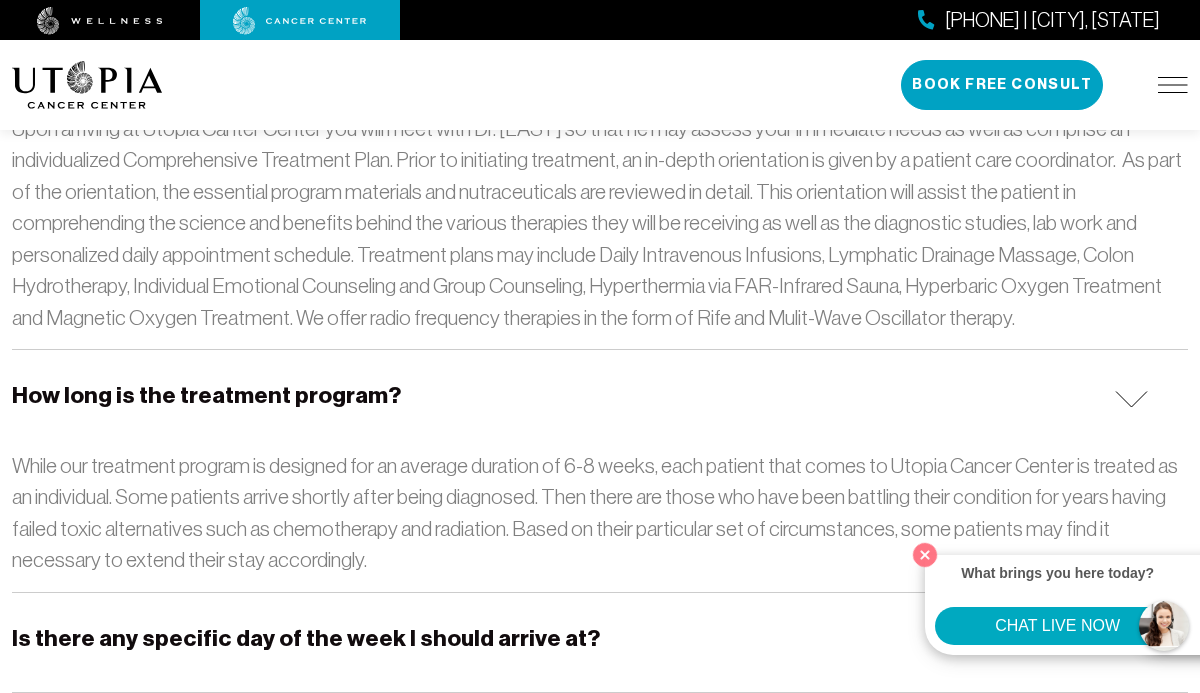 scroll, scrollTop: 4053, scrollLeft: 0, axis: vertical 